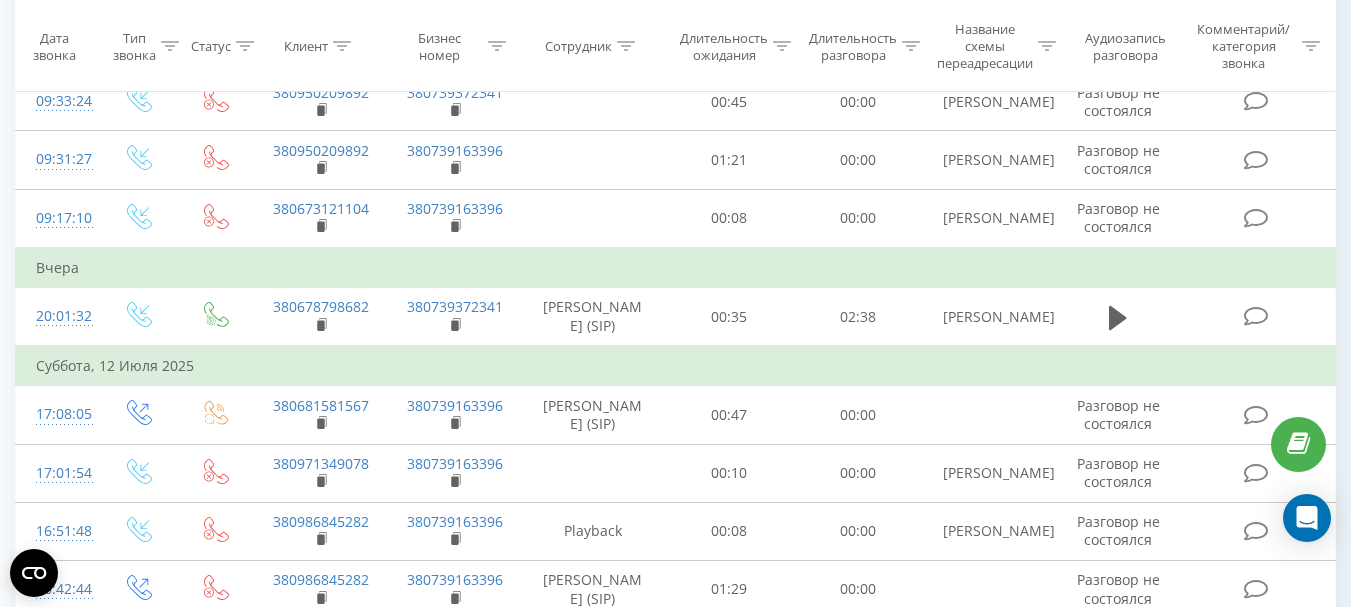 scroll, scrollTop: 243, scrollLeft: 0, axis: vertical 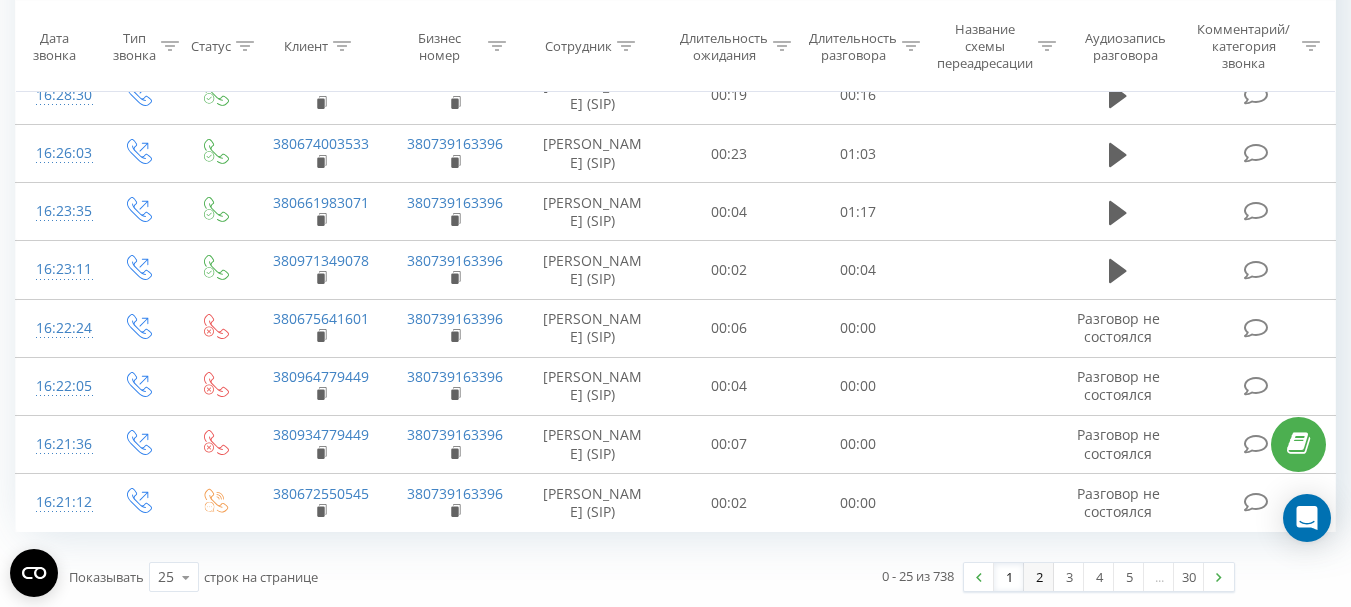 click on "2" at bounding box center [1039, 577] 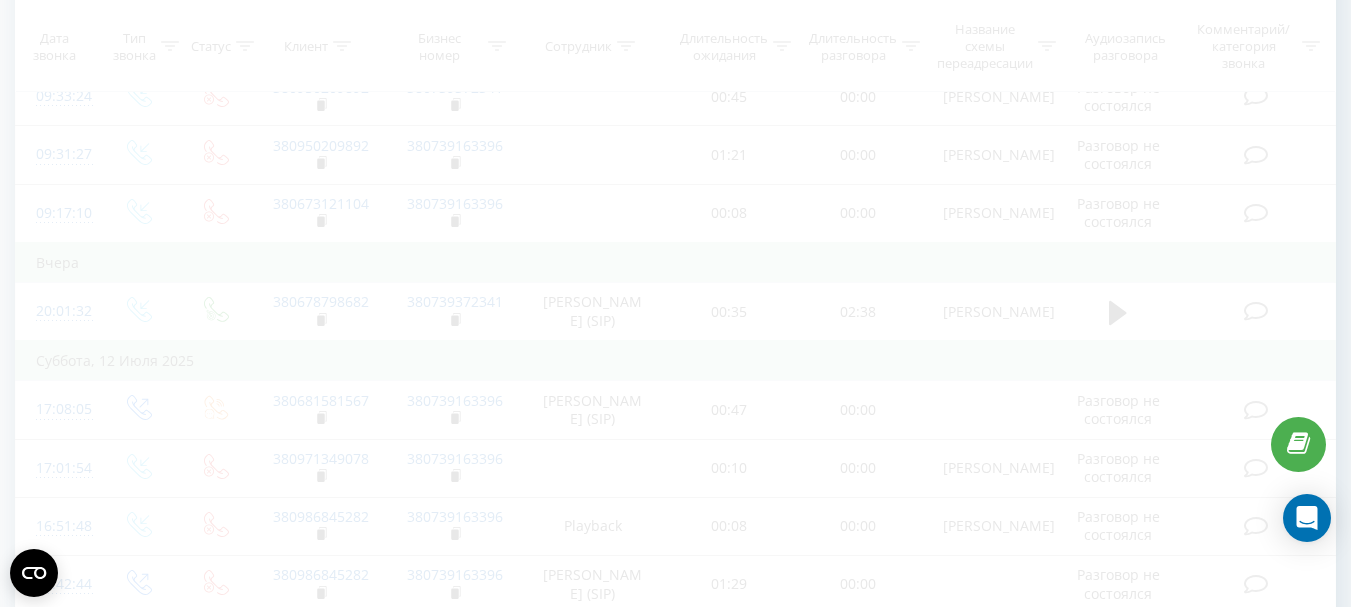 scroll, scrollTop: 132, scrollLeft: 0, axis: vertical 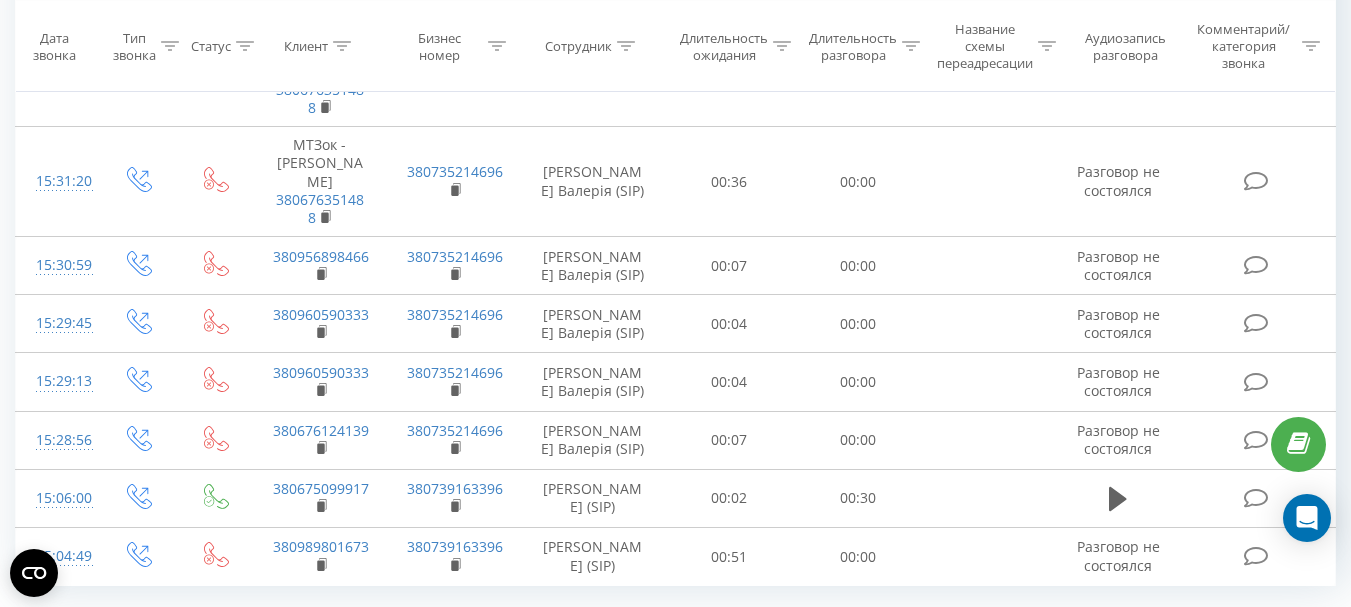 click on "3" at bounding box center (1069, 631) 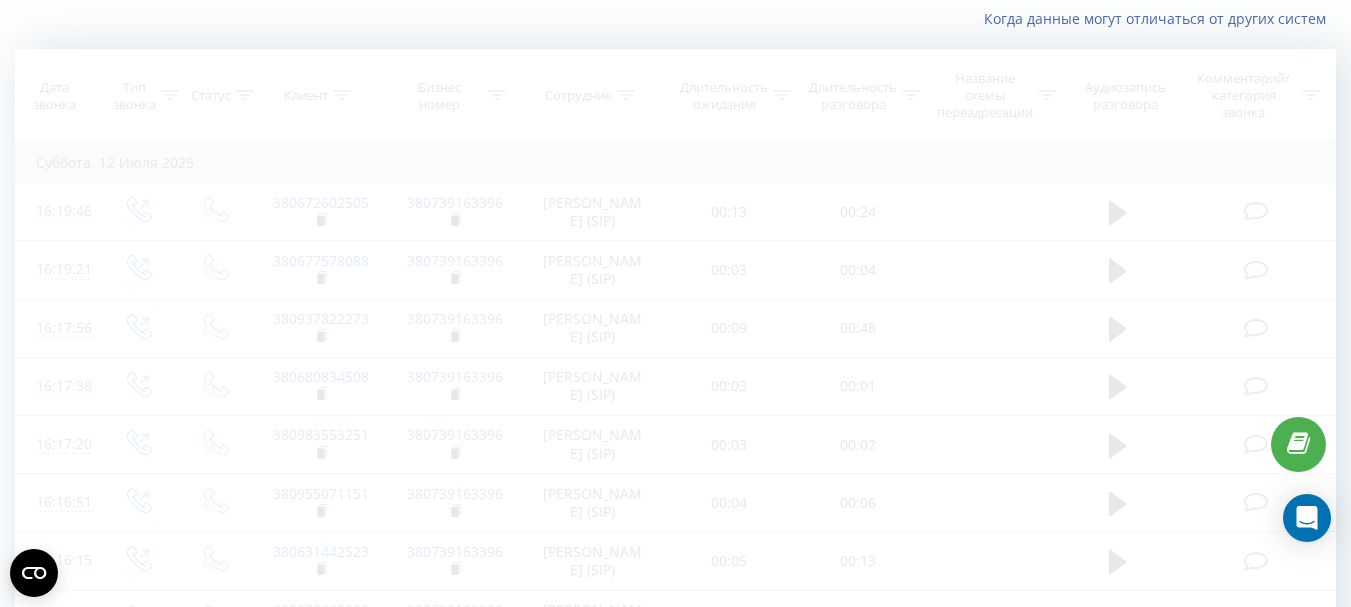 scroll, scrollTop: 132, scrollLeft: 0, axis: vertical 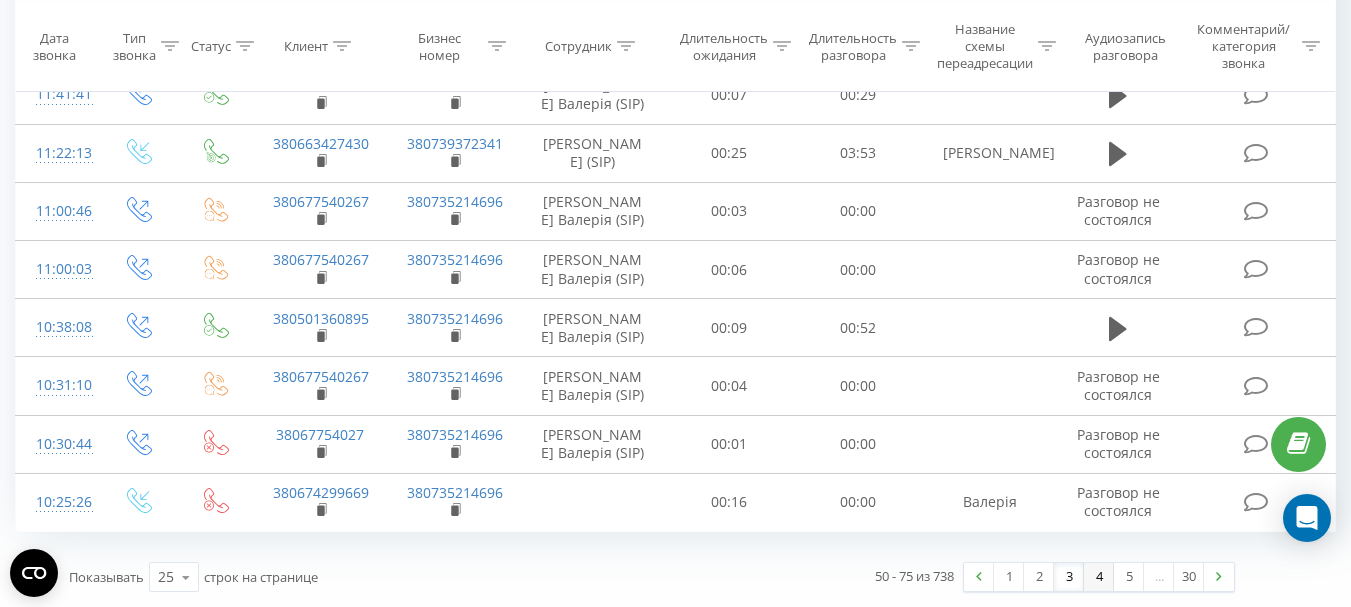 click on "4" at bounding box center [1099, 577] 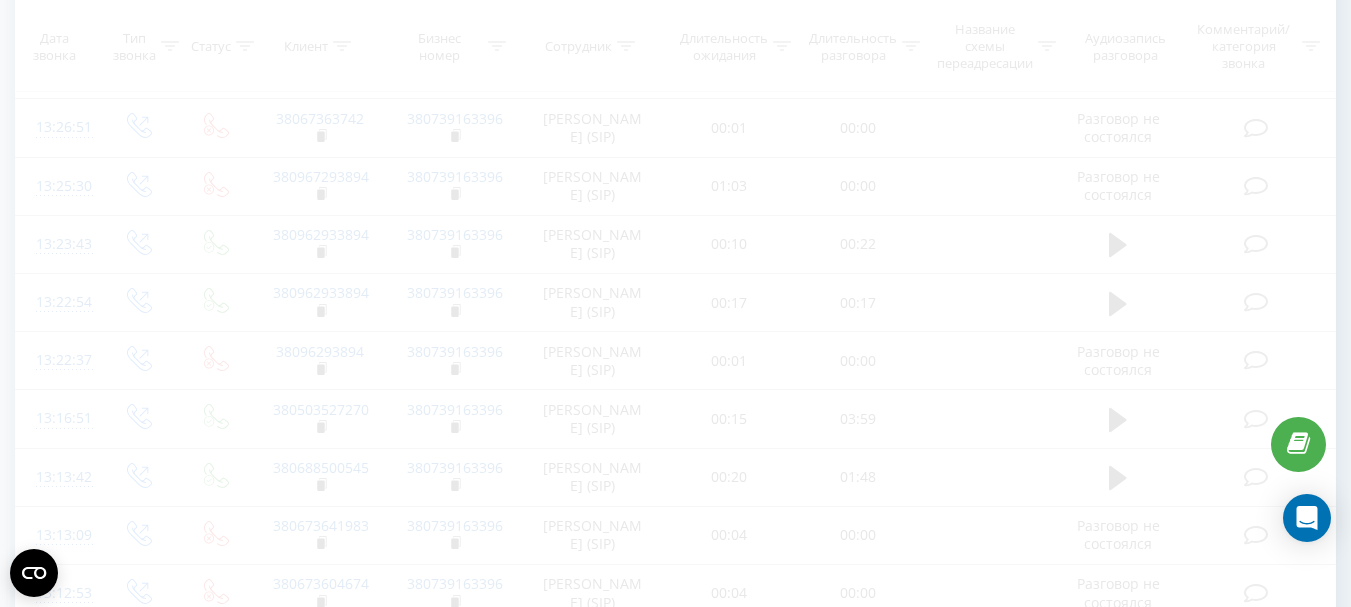 scroll, scrollTop: 132, scrollLeft: 0, axis: vertical 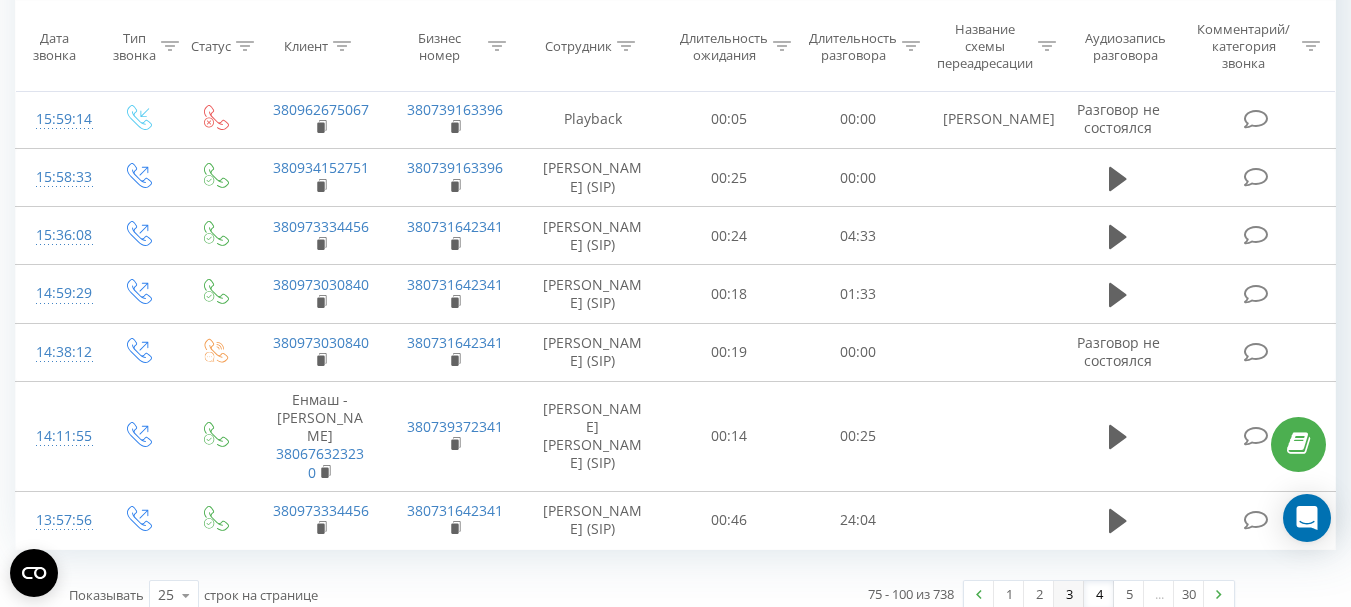 click on "3" at bounding box center (1069, 595) 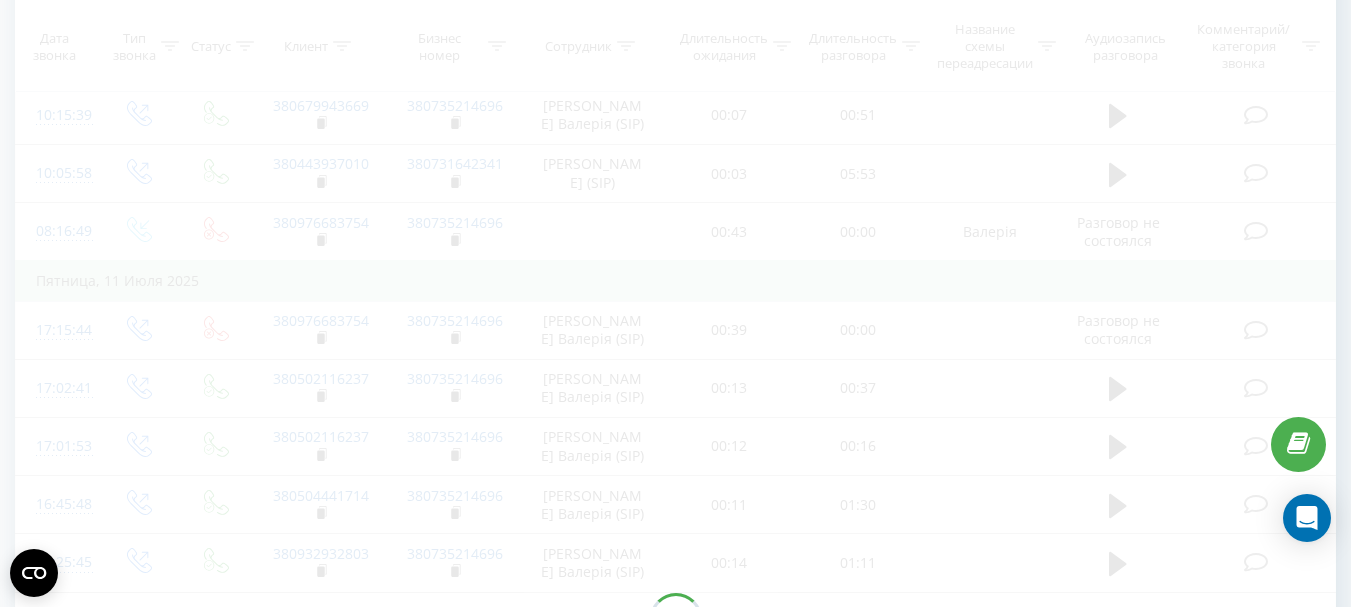 scroll, scrollTop: 130, scrollLeft: 0, axis: vertical 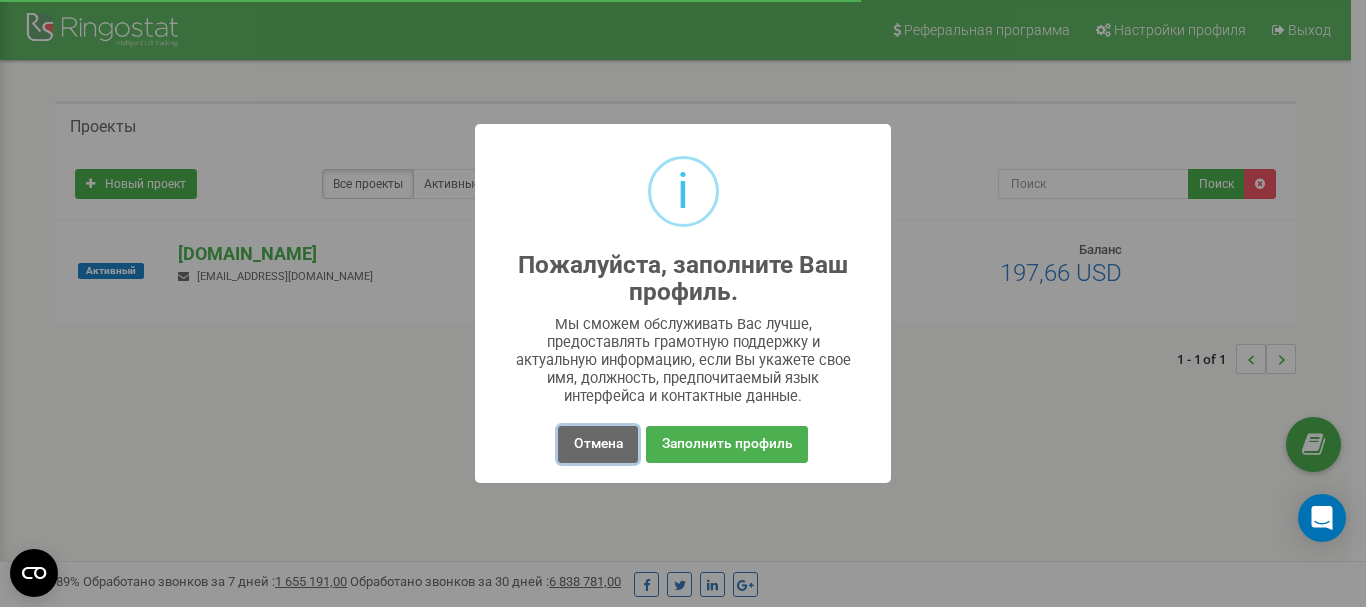 click on "Отмена" at bounding box center (597, 444) 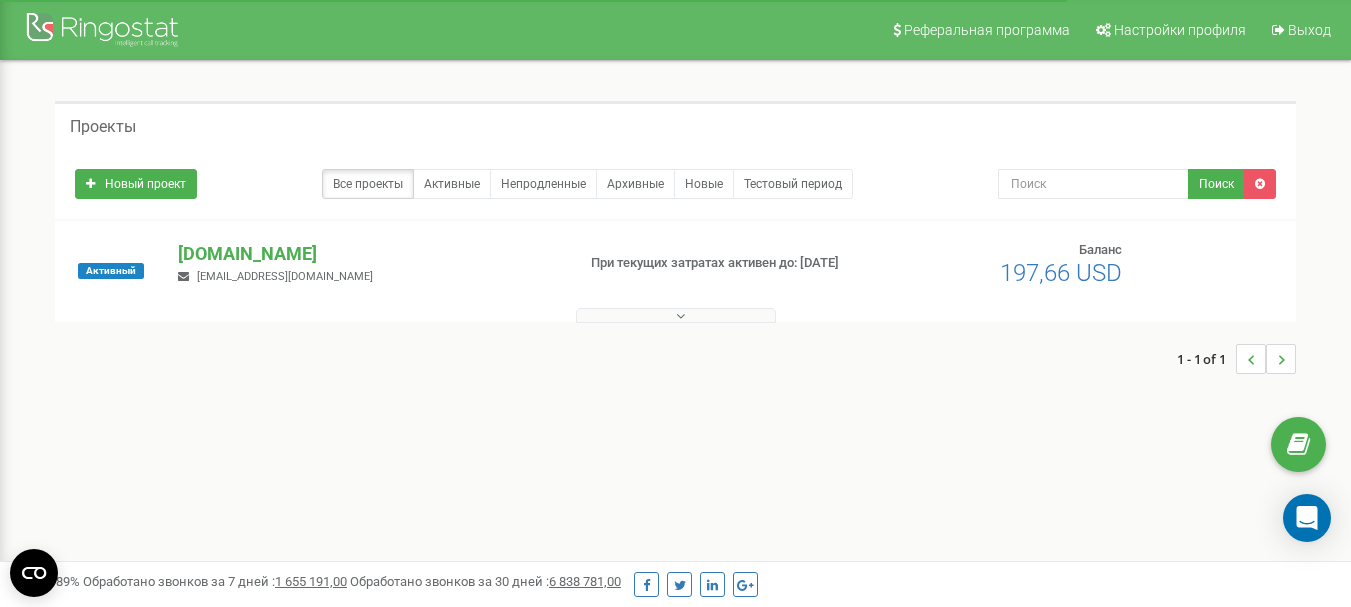 click at bounding box center [676, 315] 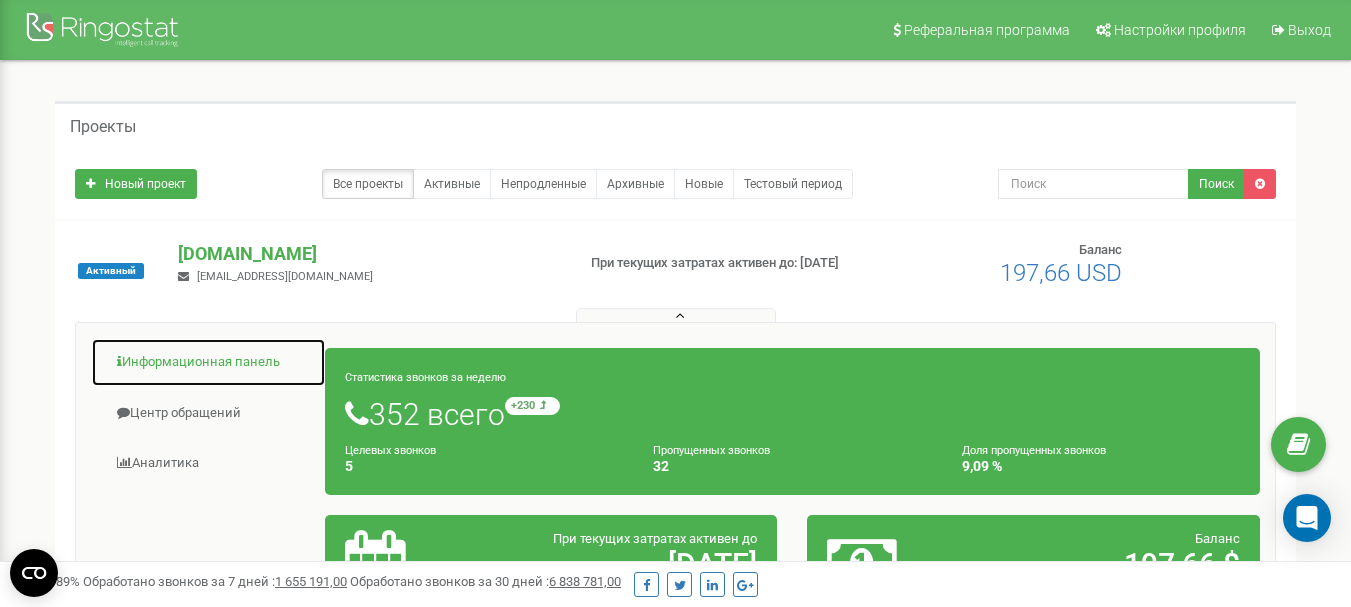 click on "Информационная панель" at bounding box center (208, 362) 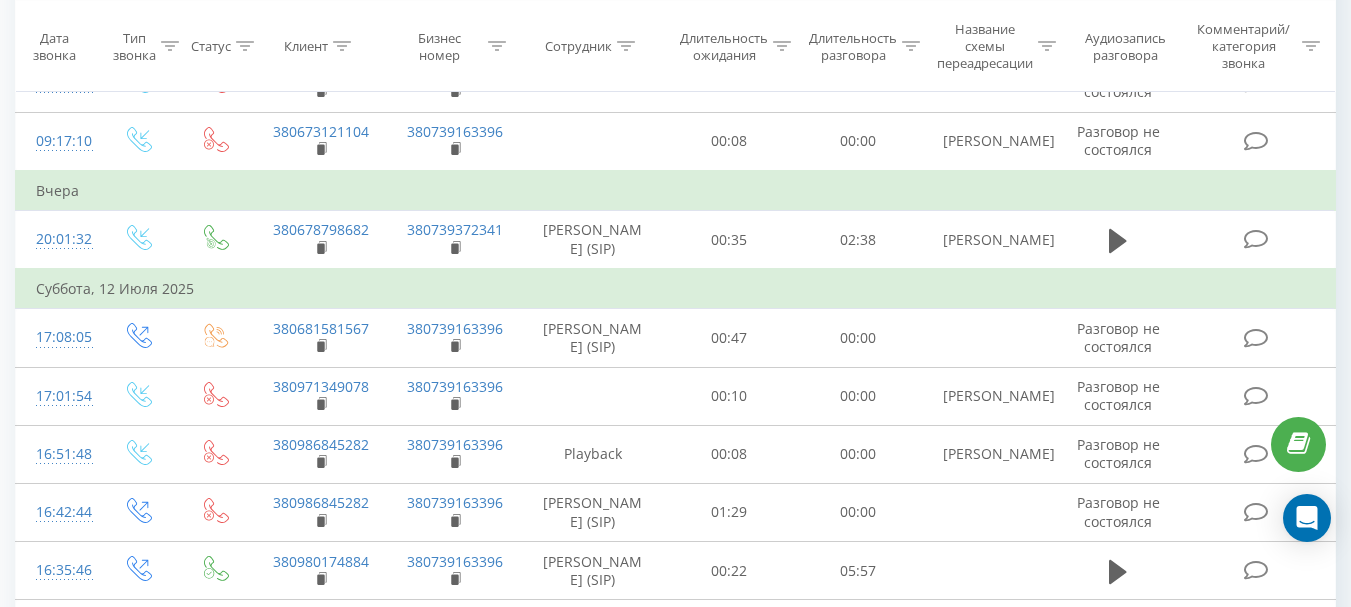 scroll, scrollTop: 320, scrollLeft: 0, axis: vertical 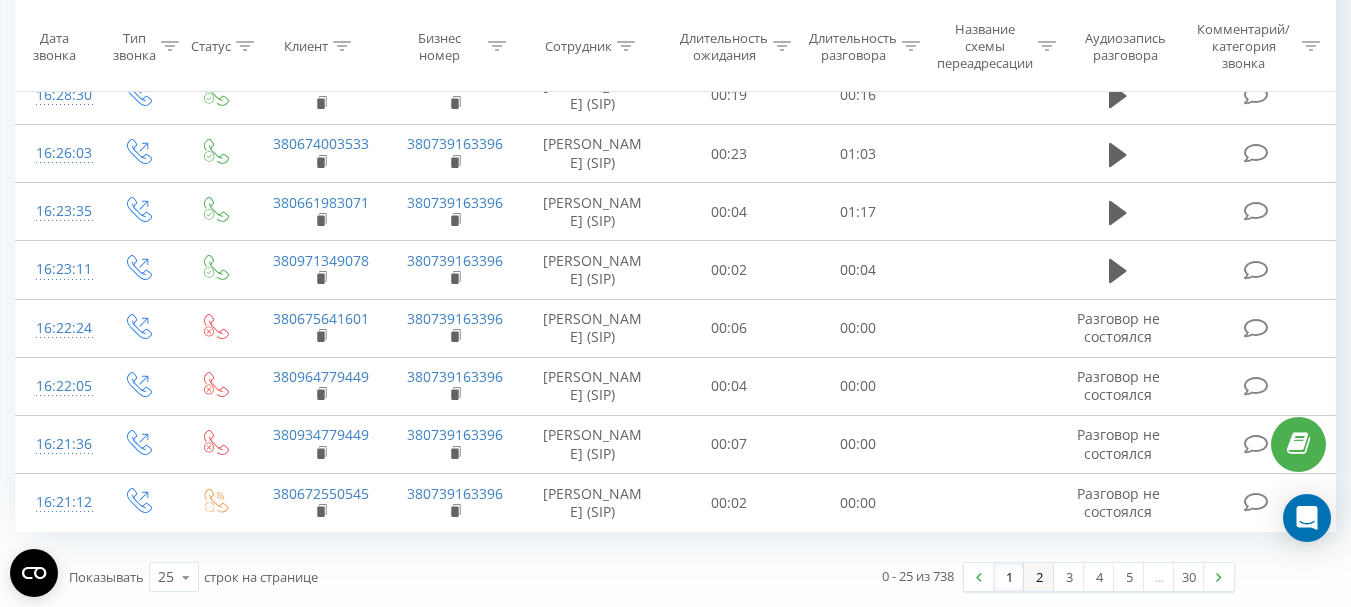 click on "2" at bounding box center [1039, 577] 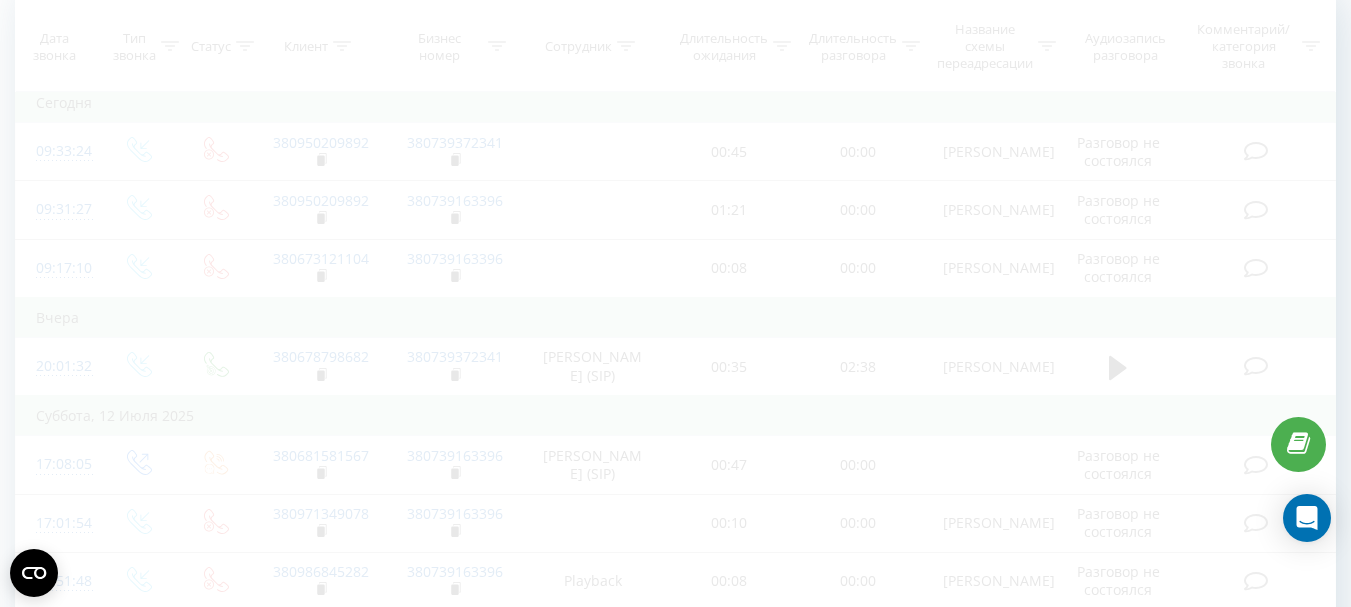 scroll, scrollTop: 132, scrollLeft: 0, axis: vertical 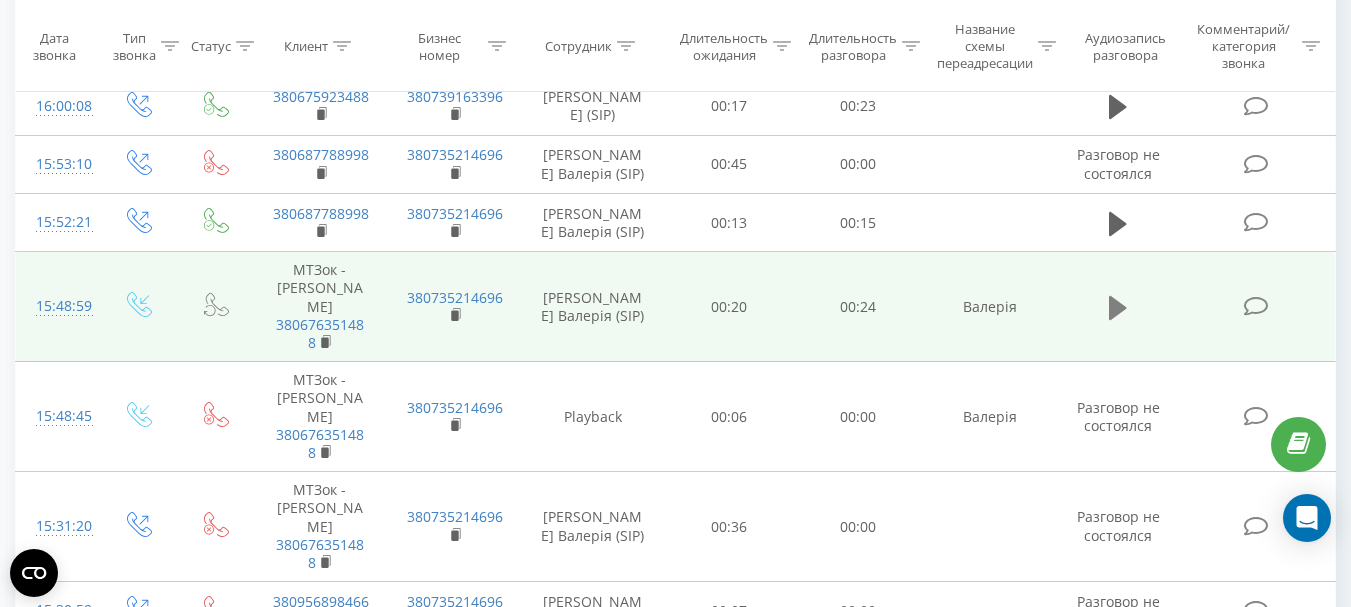 click 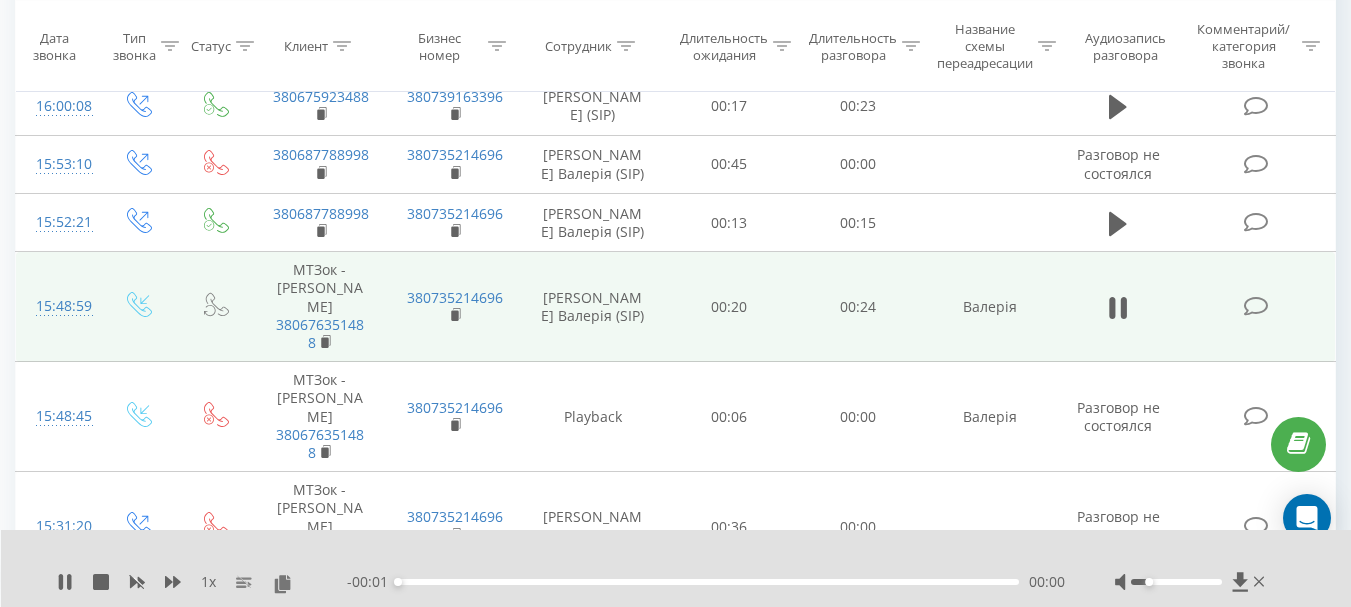 click at bounding box center [1176, 582] 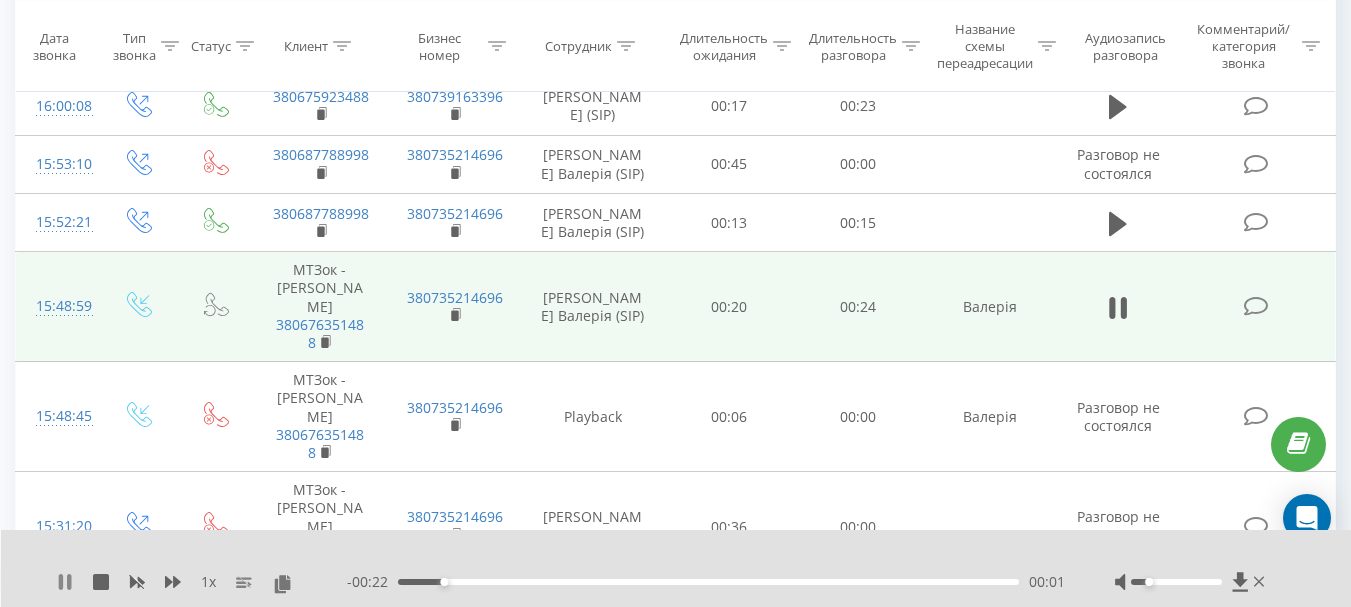 click 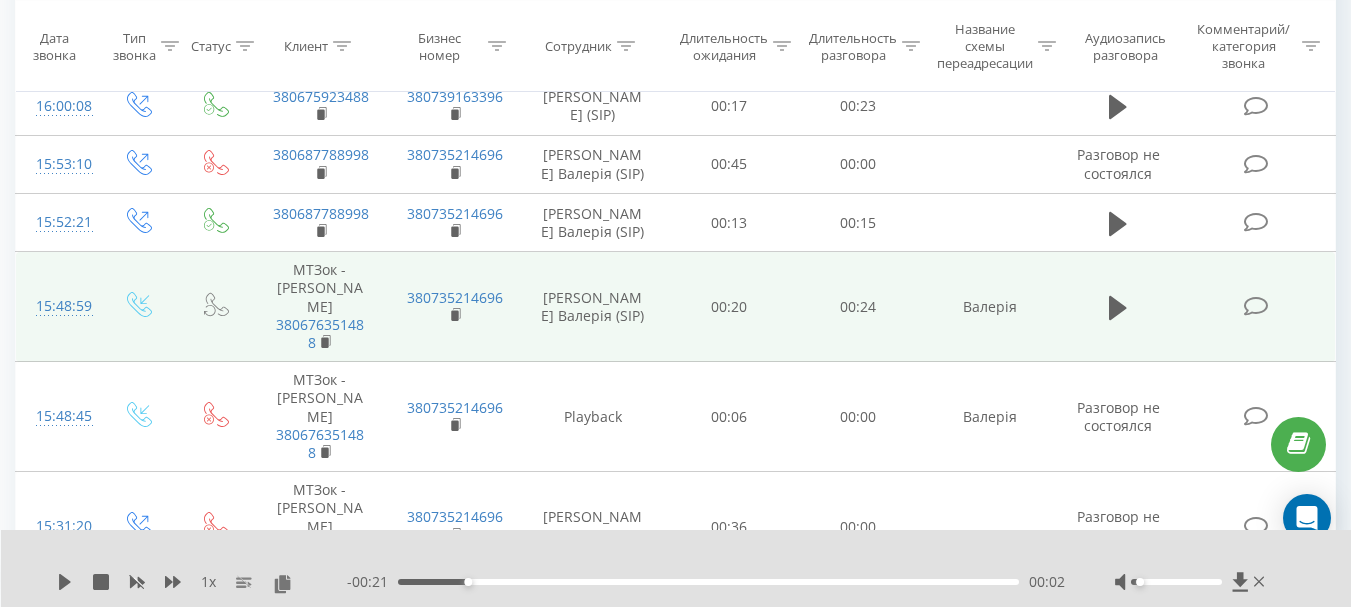 drag, startPoint x: 1152, startPoint y: 582, endPoint x: 1141, endPoint y: 578, distance: 11.7046995 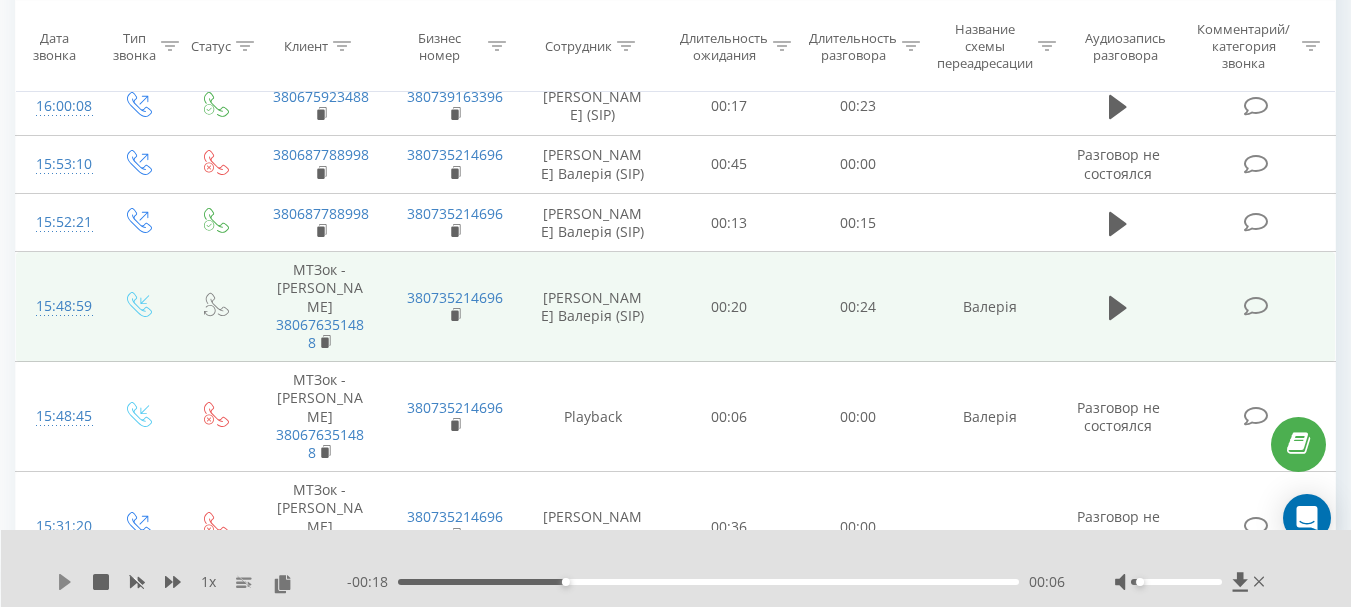 click 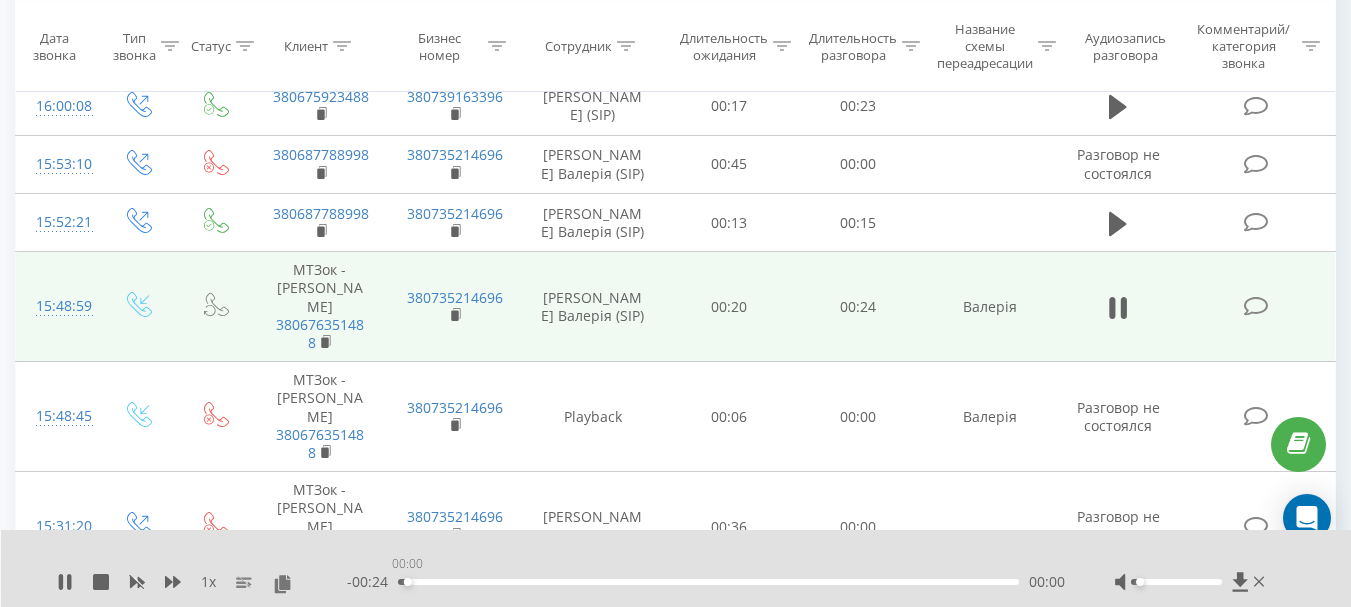 click on "00:00" at bounding box center [708, 582] 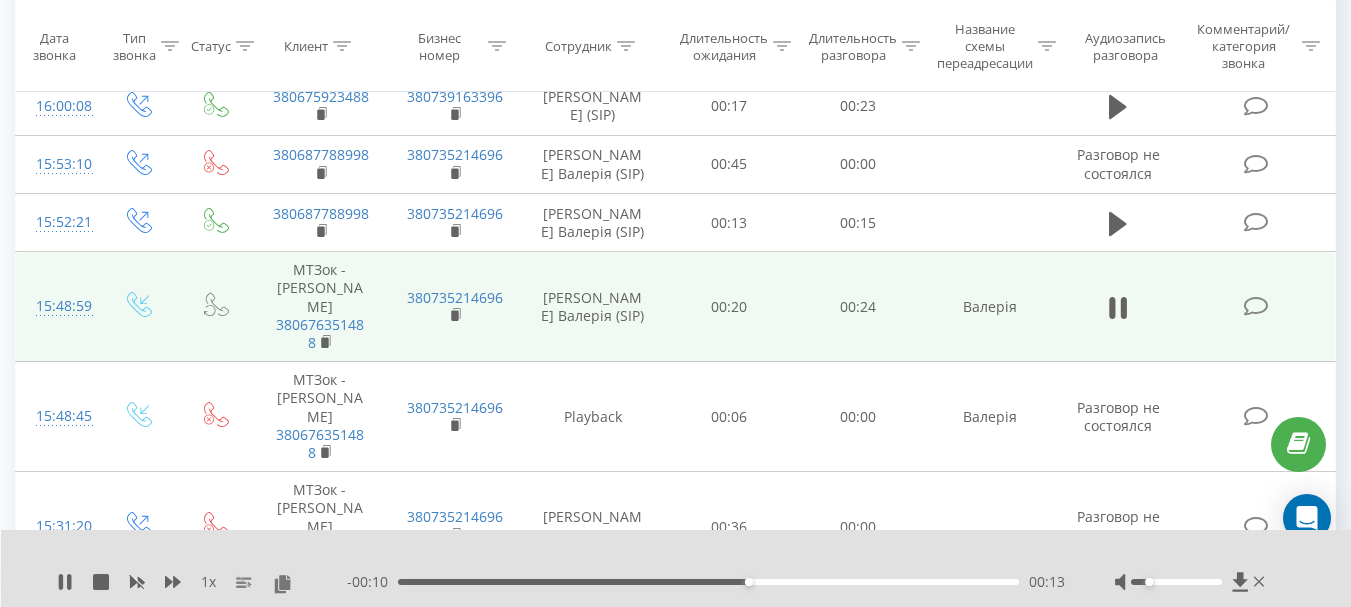 click at bounding box center [1149, 582] 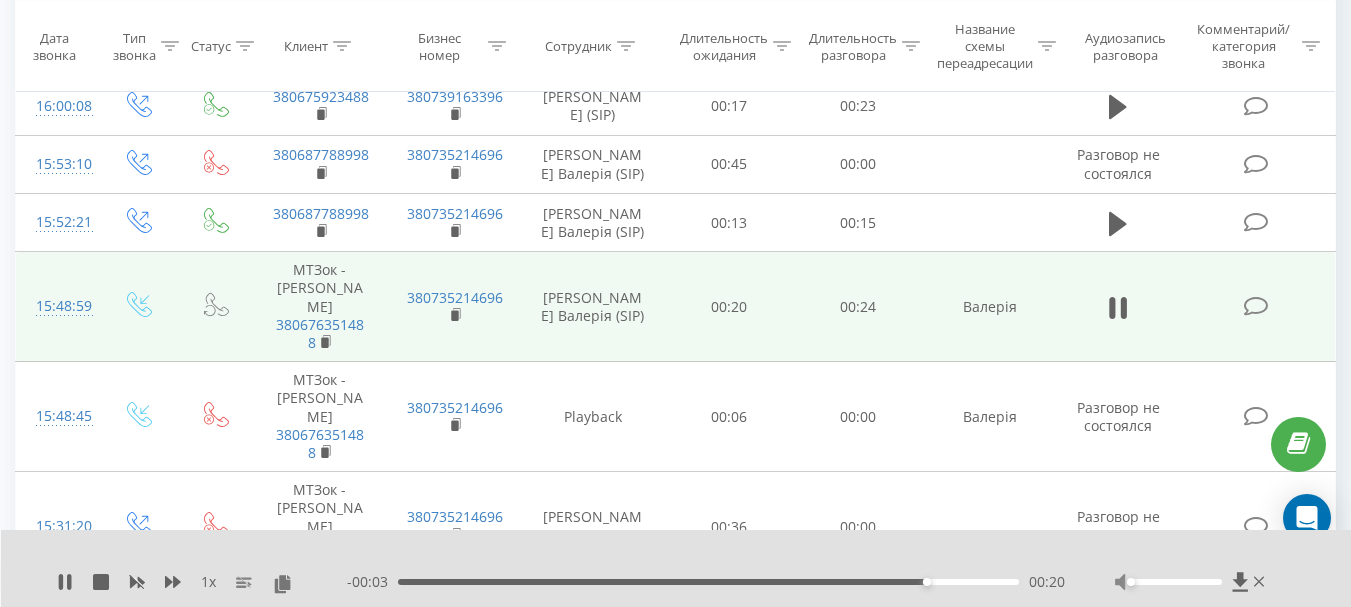 drag, startPoint x: 1151, startPoint y: 581, endPoint x: 1119, endPoint y: 581, distance: 32 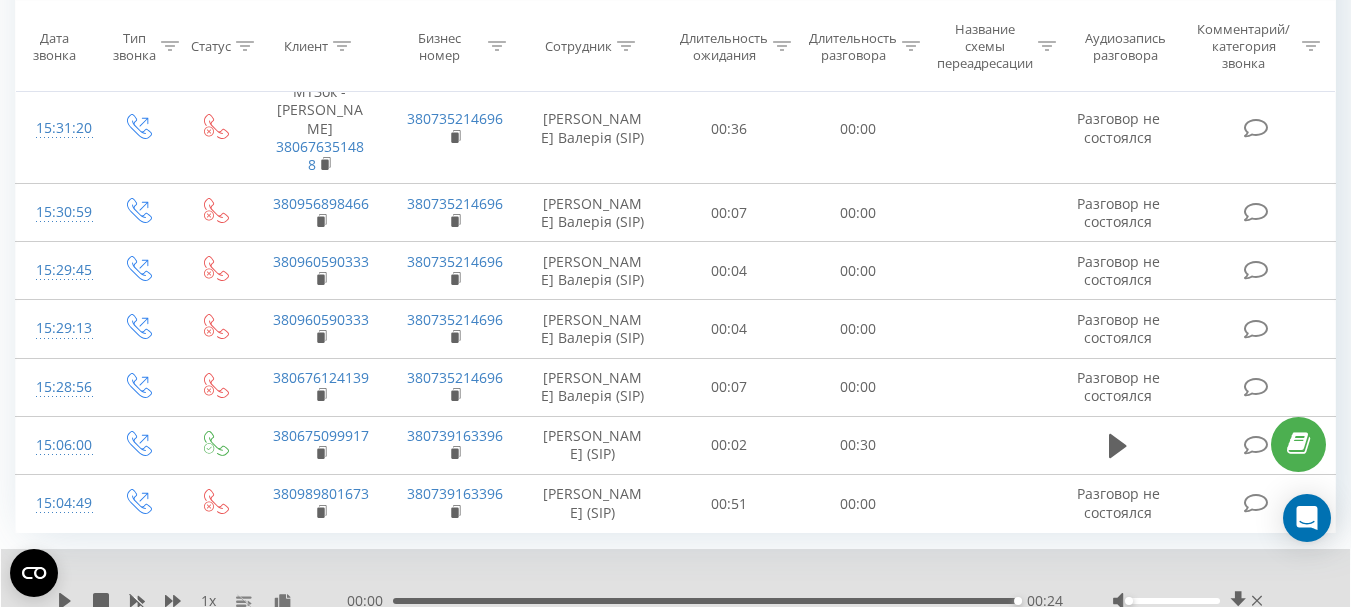 scroll, scrollTop: 1417, scrollLeft: 0, axis: vertical 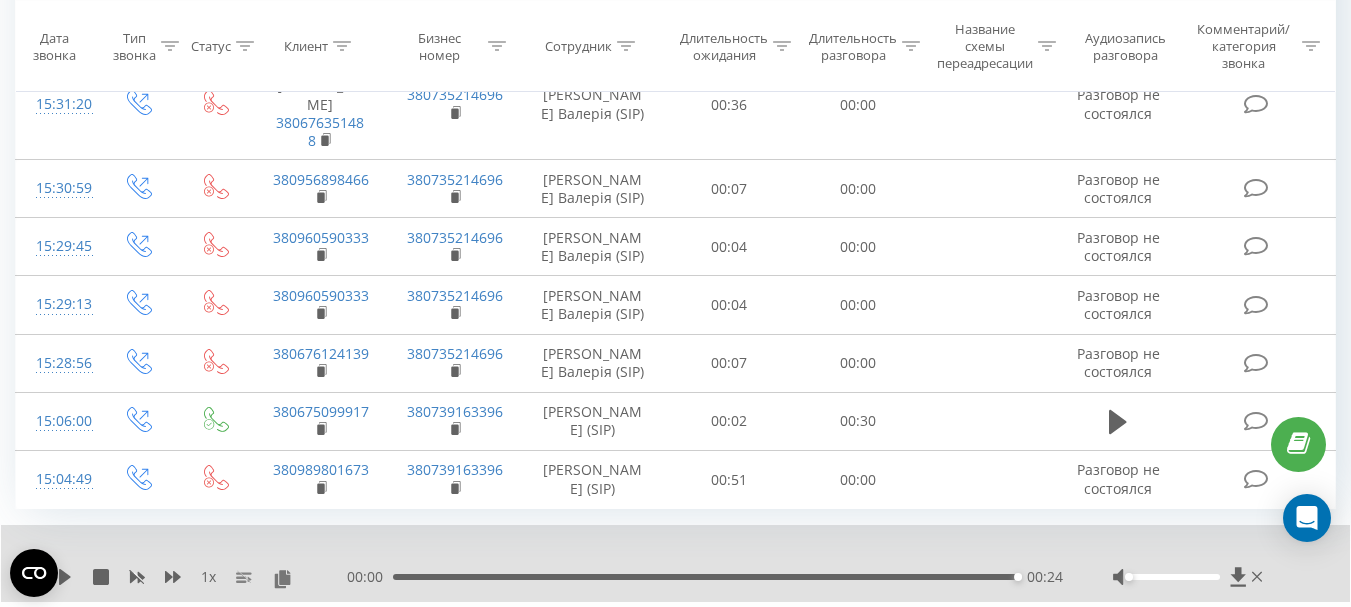 click on "1" at bounding box center (1009, 631) 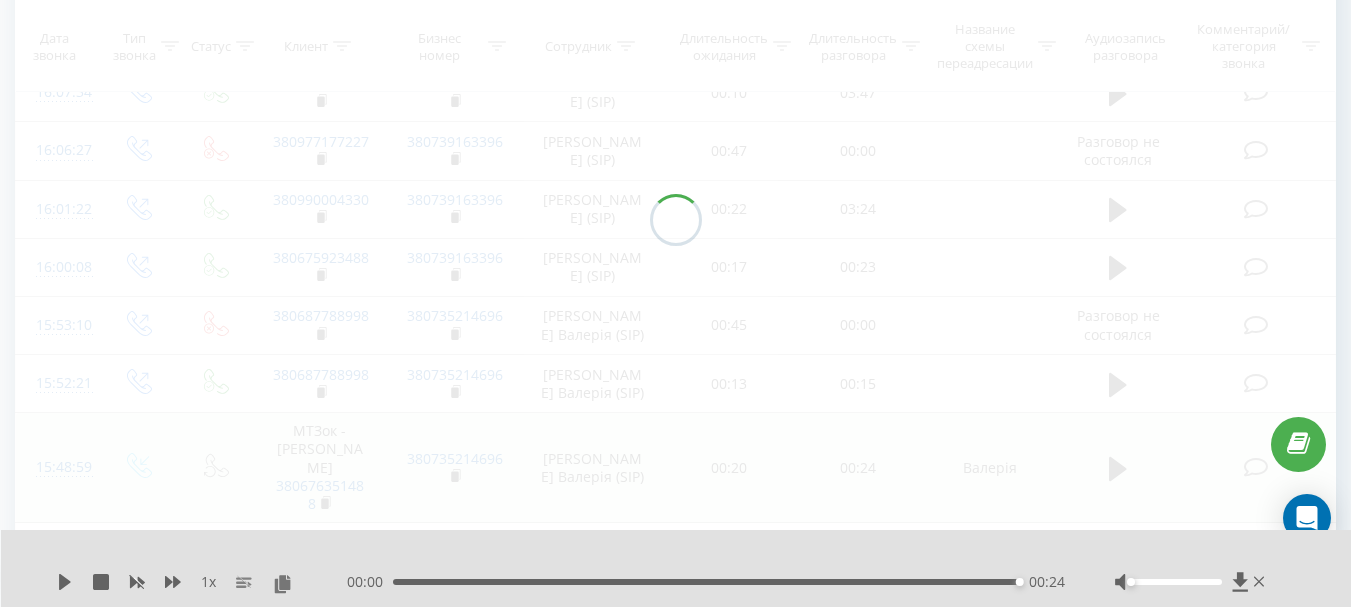 scroll, scrollTop: 132, scrollLeft: 0, axis: vertical 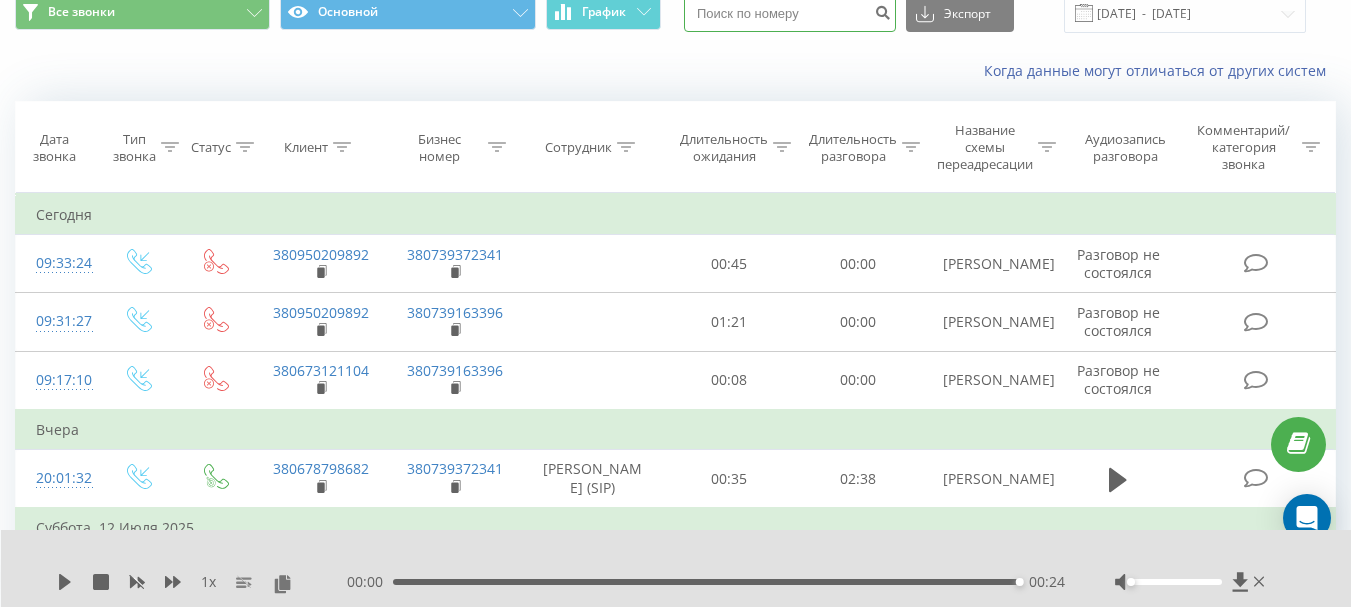 click at bounding box center [790, 14] 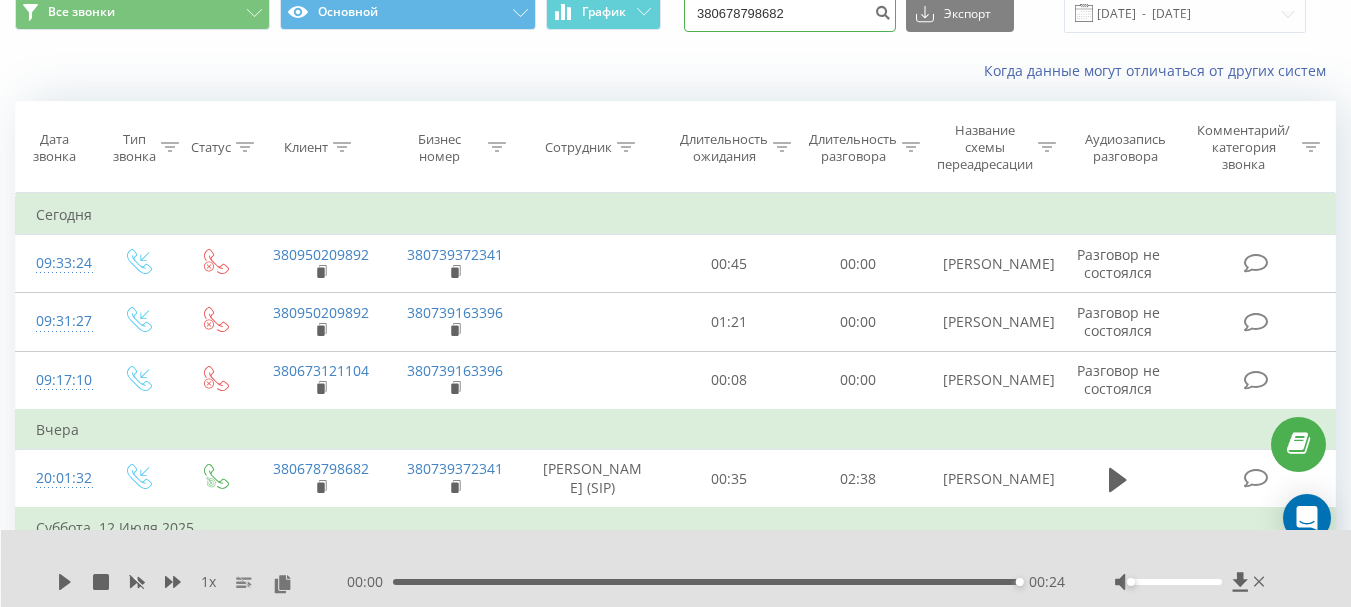 type on "380678798682" 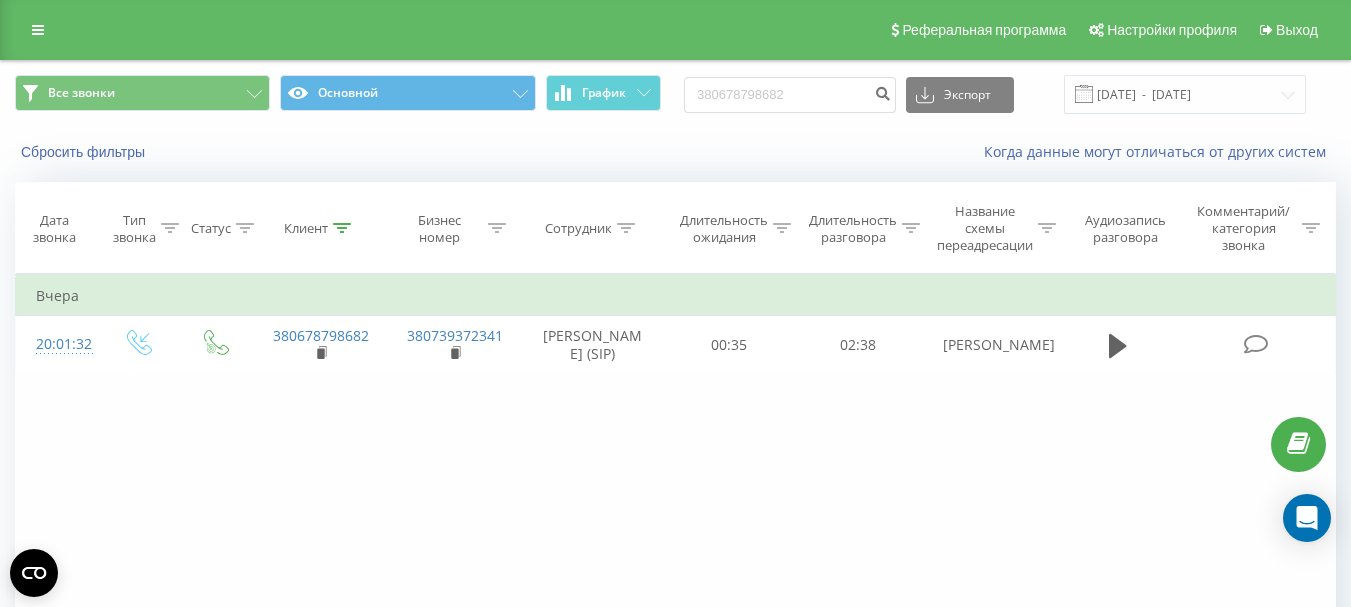 scroll, scrollTop: 0, scrollLeft: 0, axis: both 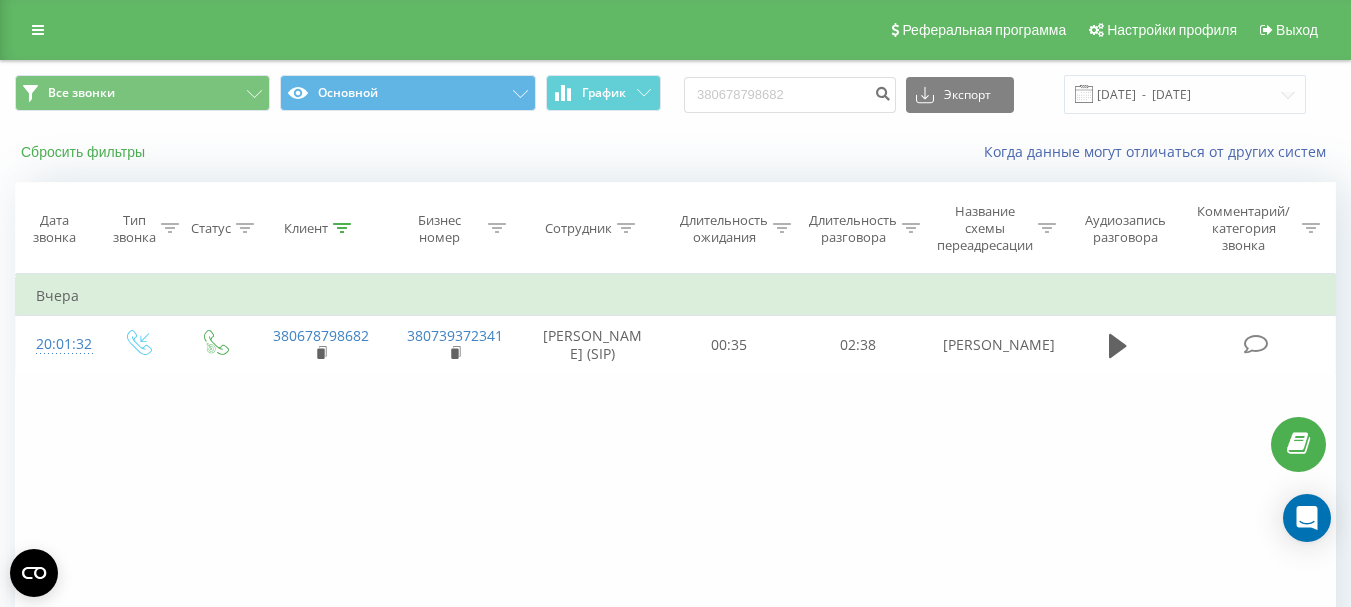 click on "Сбросить фильтры" at bounding box center (85, 152) 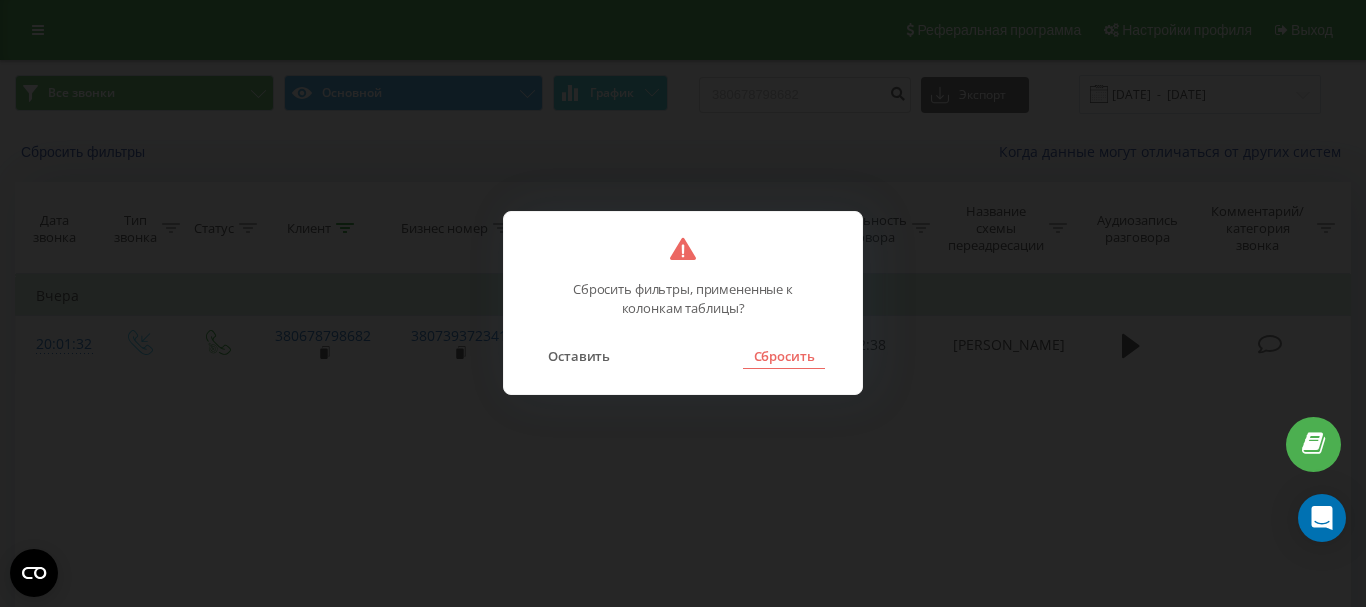 click on "Сбросить" at bounding box center [783, 356] 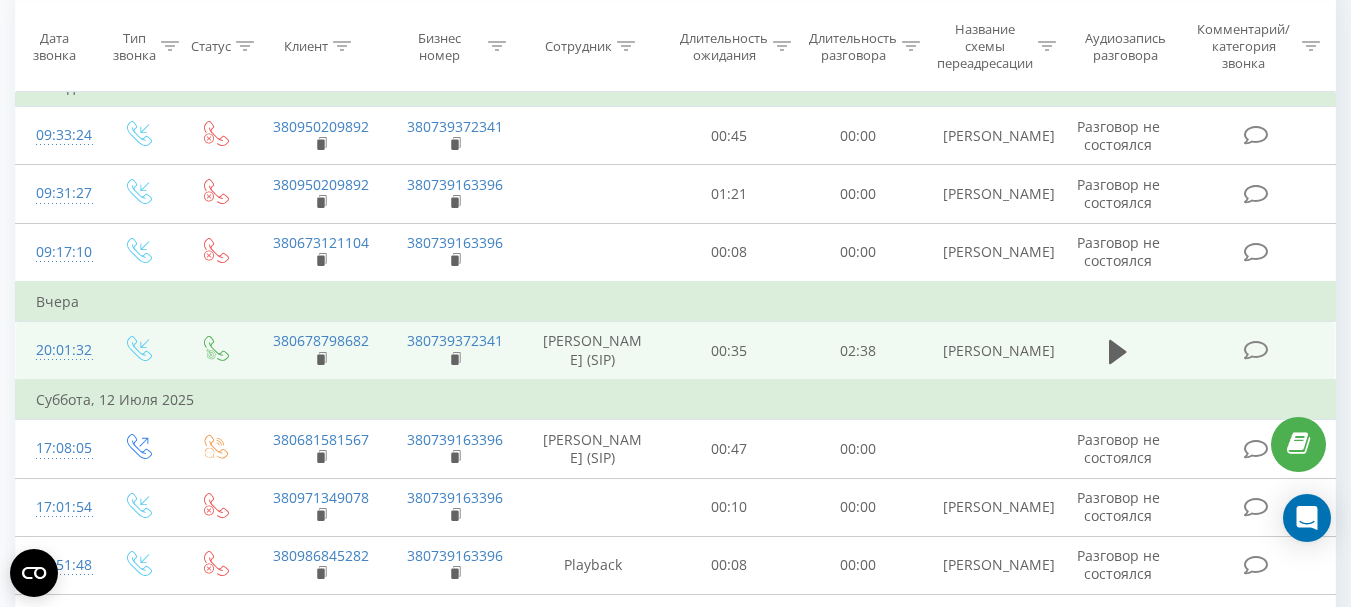 scroll, scrollTop: 206, scrollLeft: 0, axis: vertical 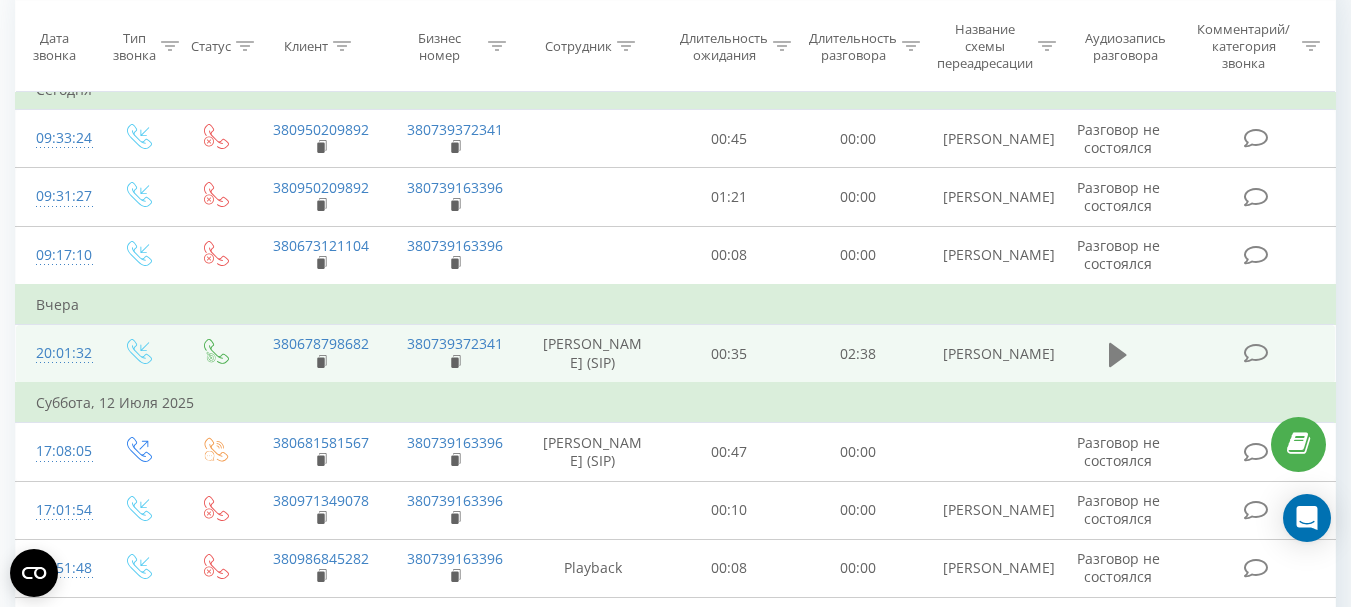 click 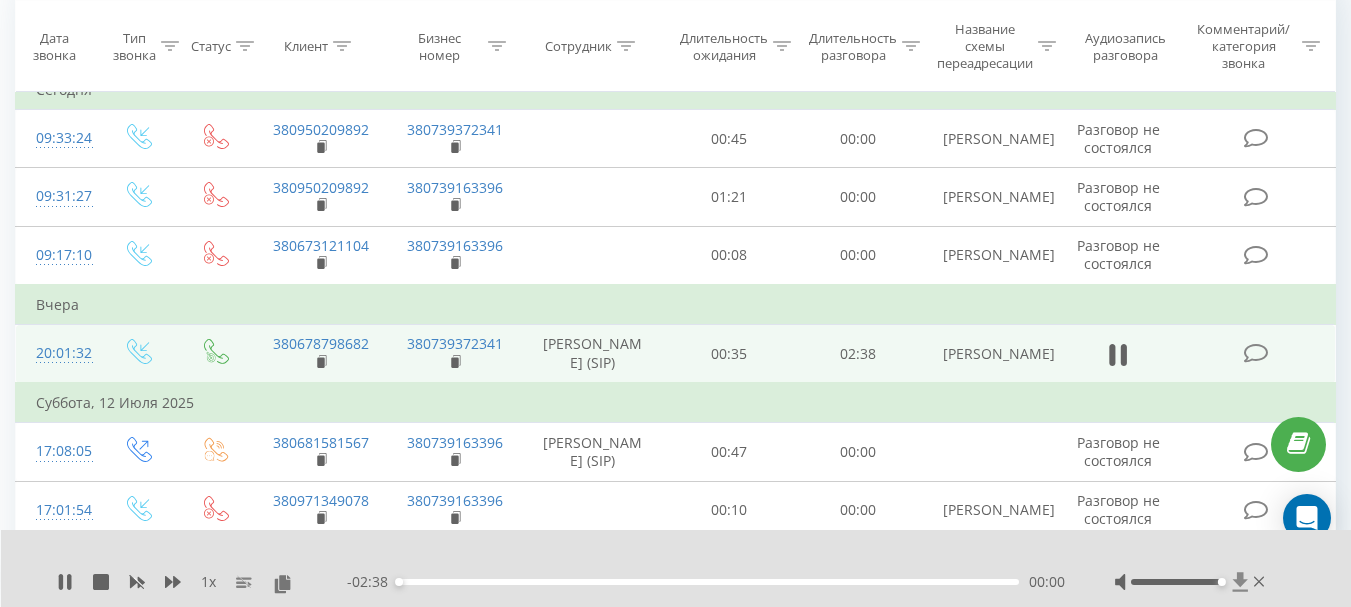 drag, startPoint x: 1131, startPoint y: 580, endPoint x: 1241, endPoint y: 574, distance: 110.16351 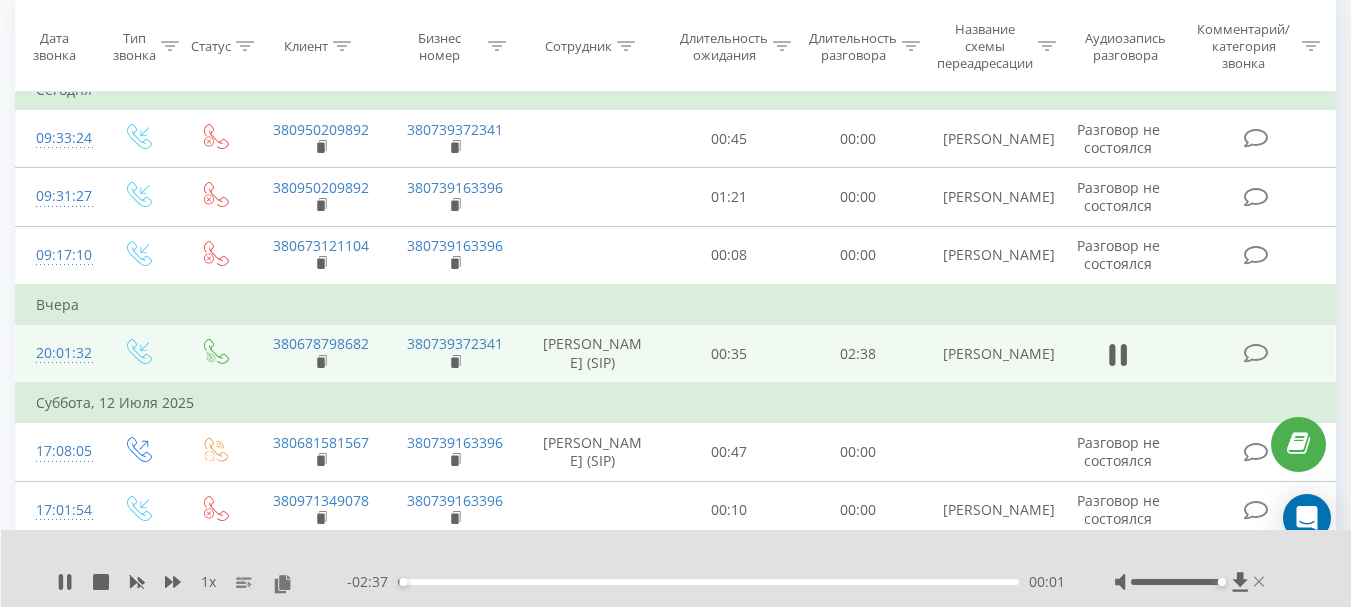 click 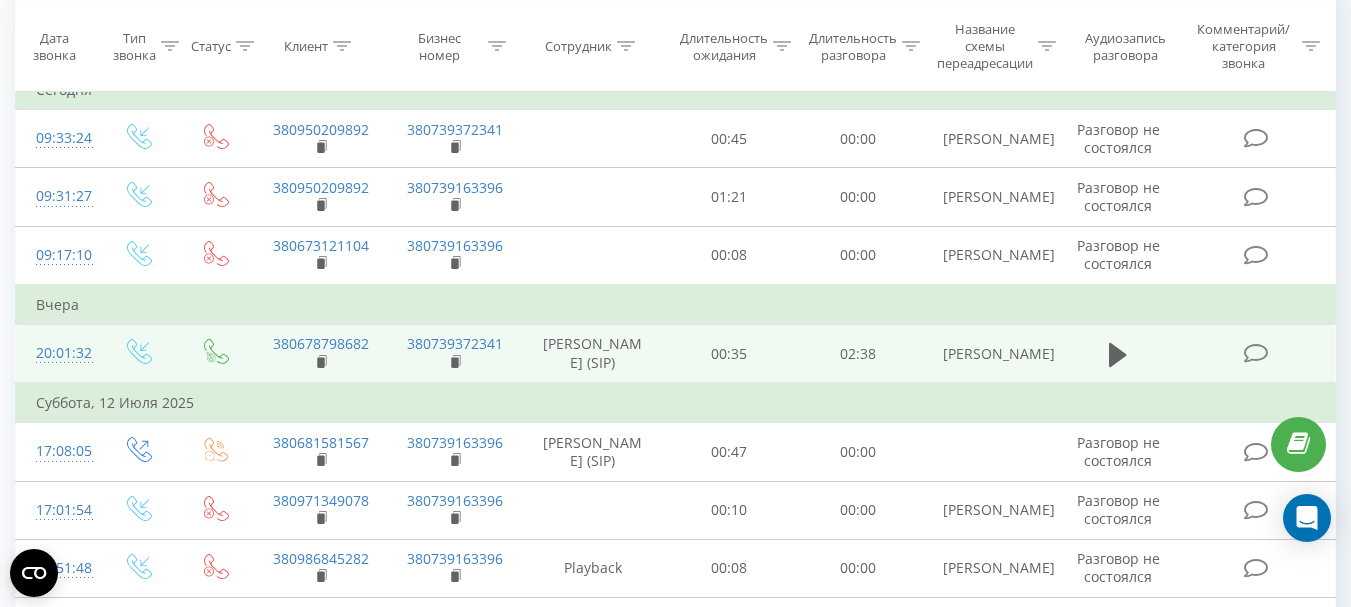 scroll, scrollTop: 0, scrollLeft: 0, axis: both 